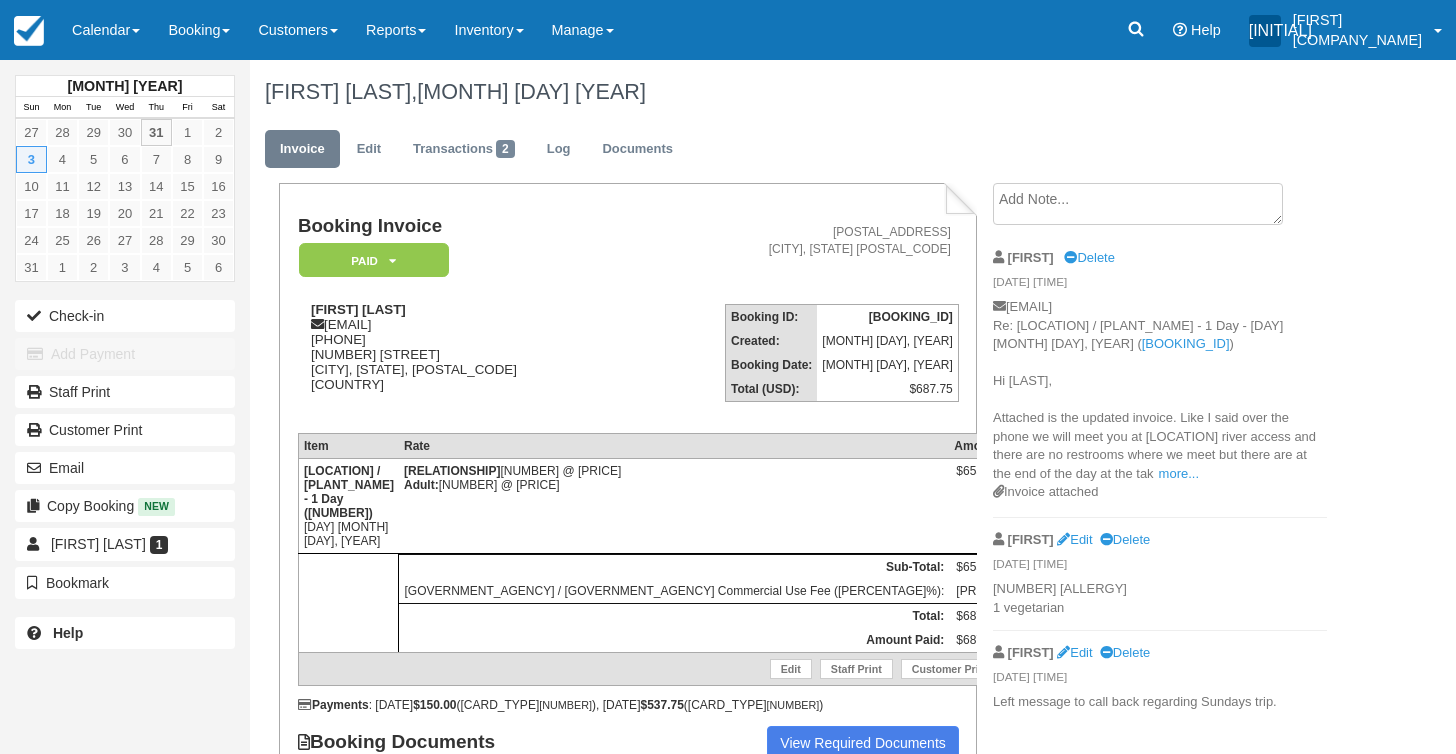 scroll, scrollTop: 0, scrollLeft: 0, axis: both 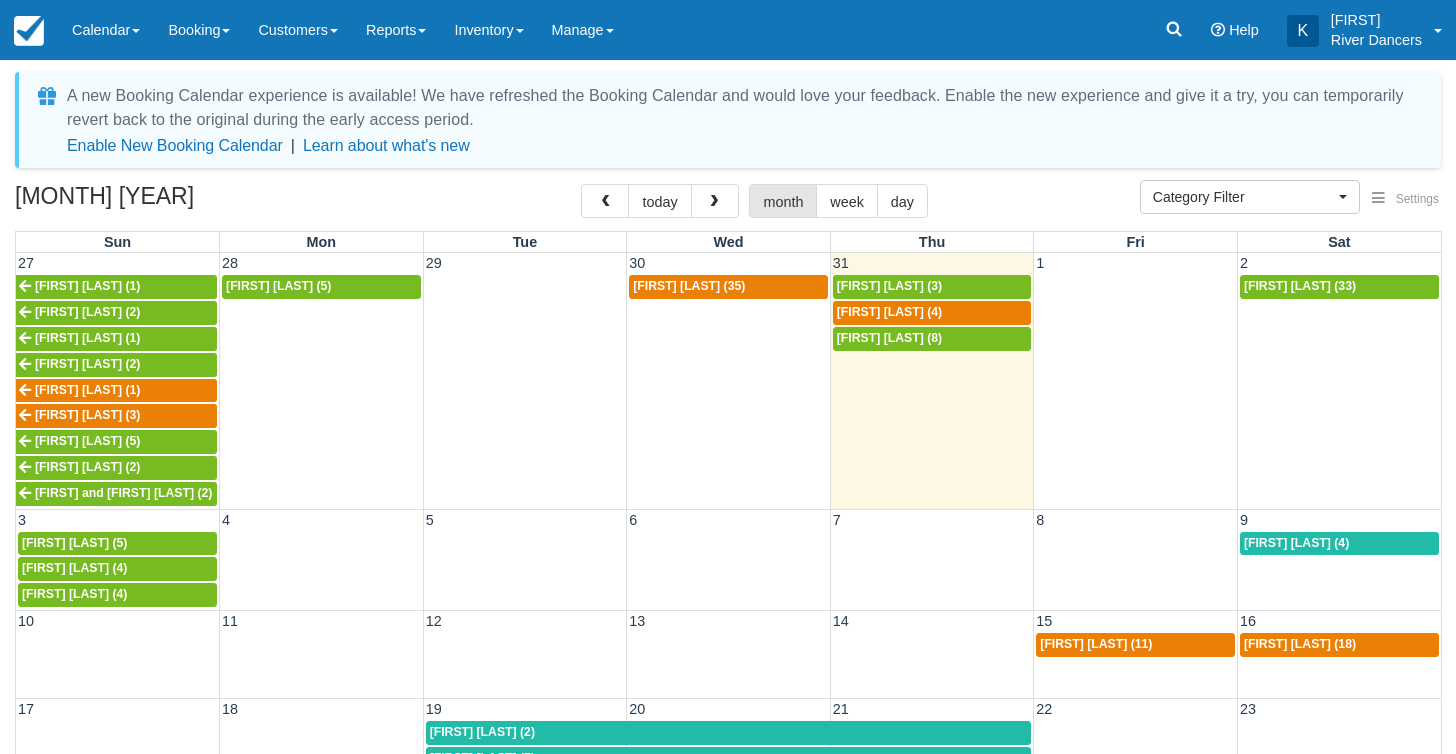 select 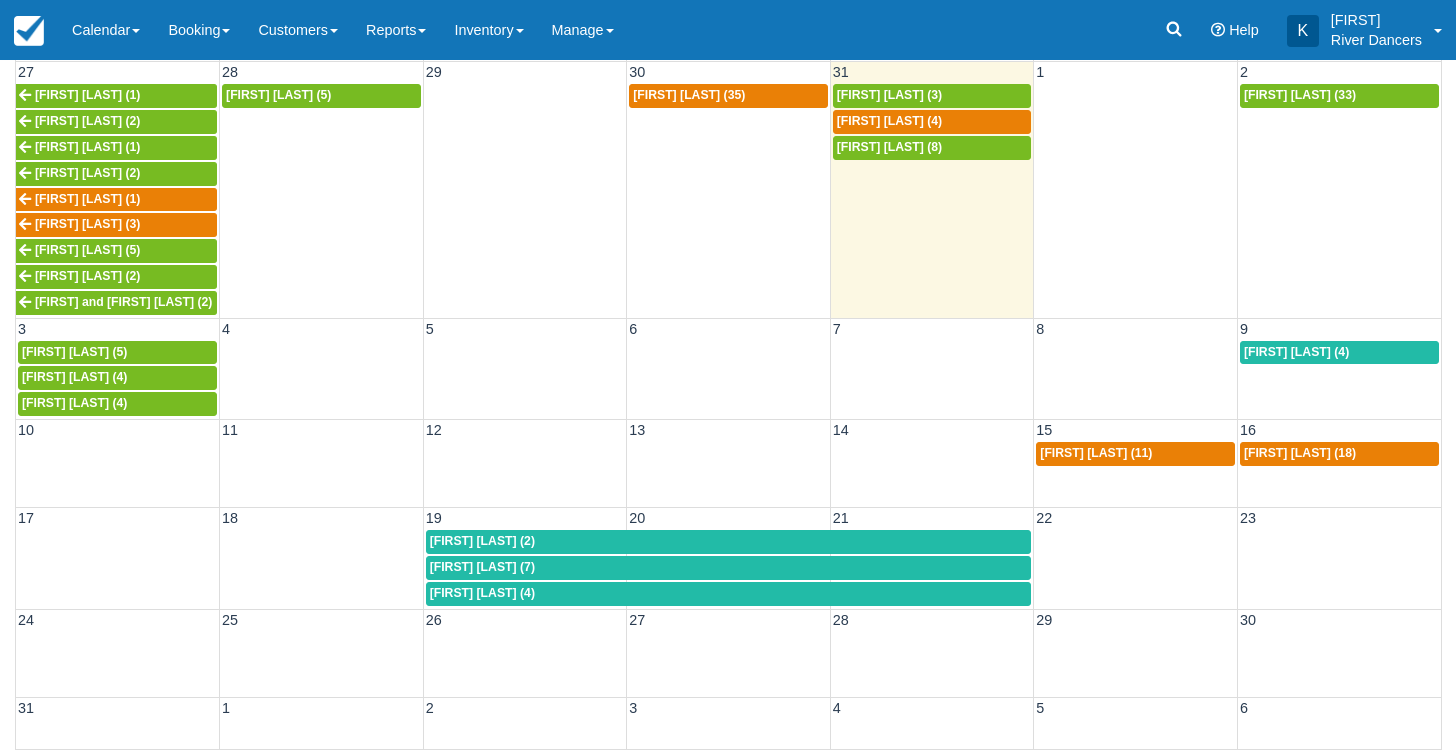 click on "Sophie Lombardo (4)" at bounding box center (74, 403) 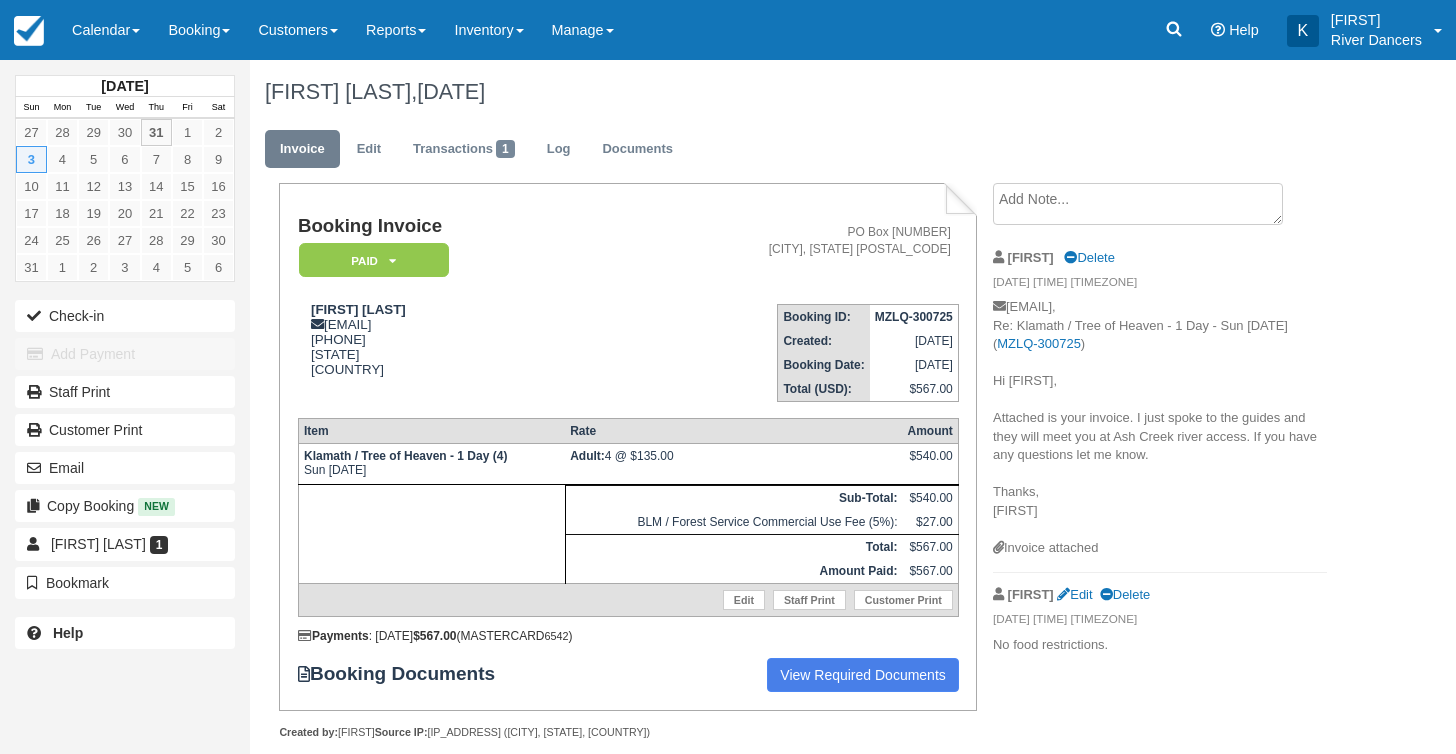scroll, scrollTop: 0, scrollLeft: 0, axis: both 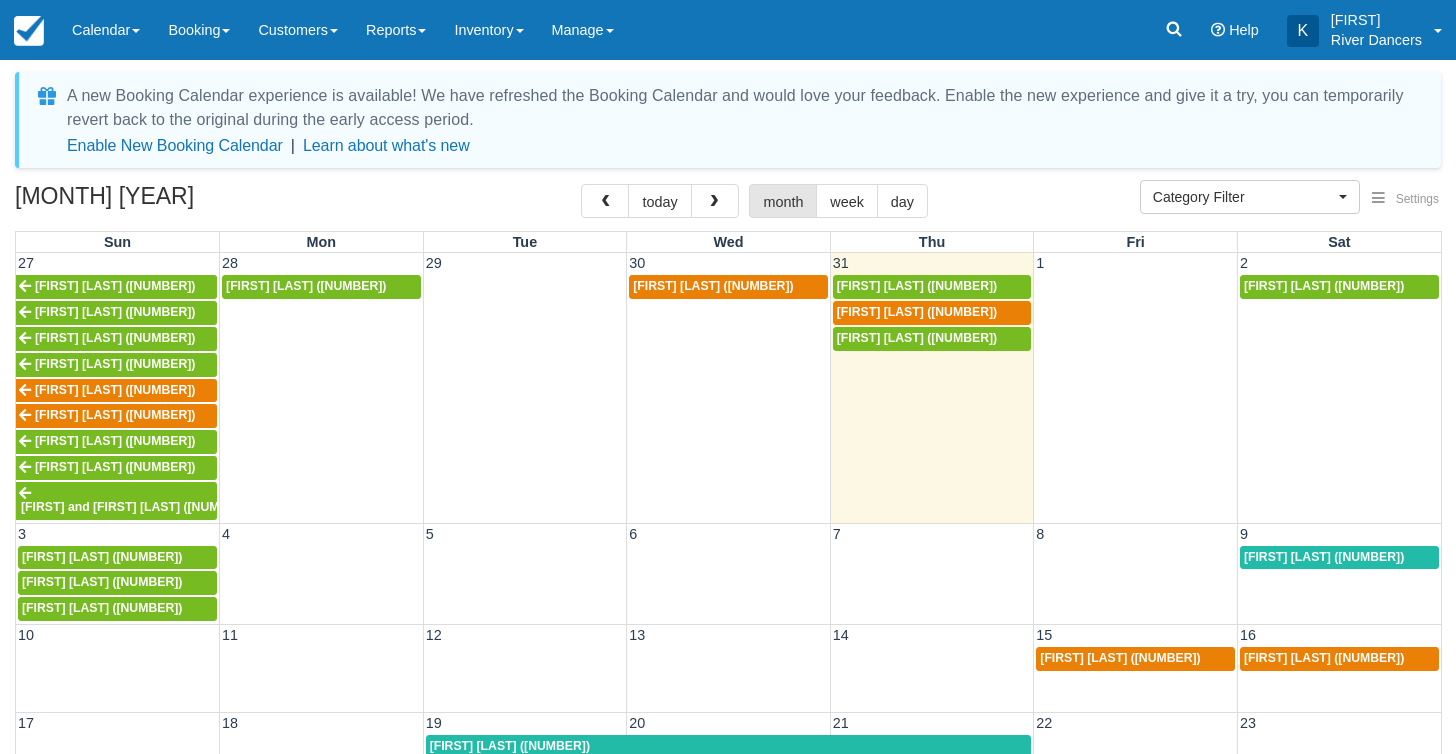 select 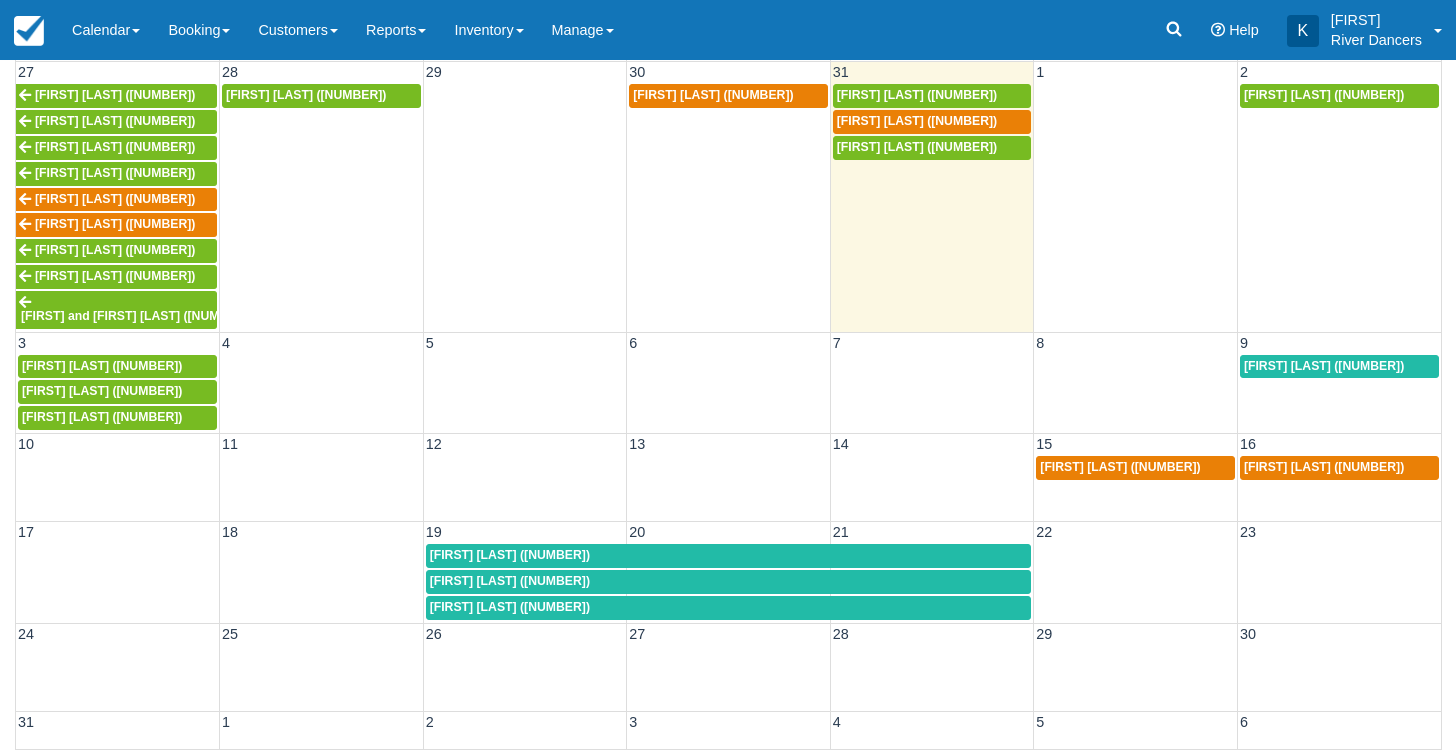 click on "Ayesha Wahedi (4)" at bounding box center [102, 391] 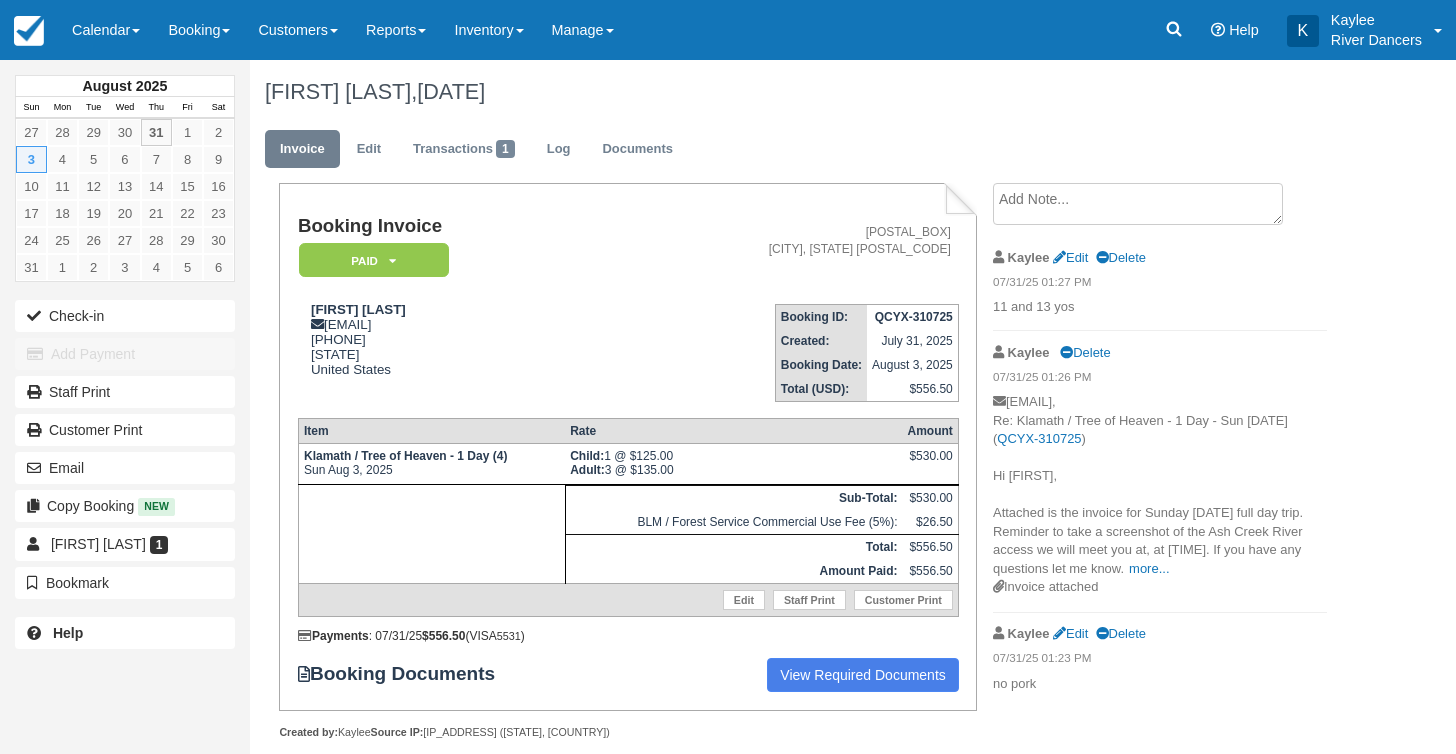 scroll, scrollTop: 0, scrollLeft: 0, axis: both 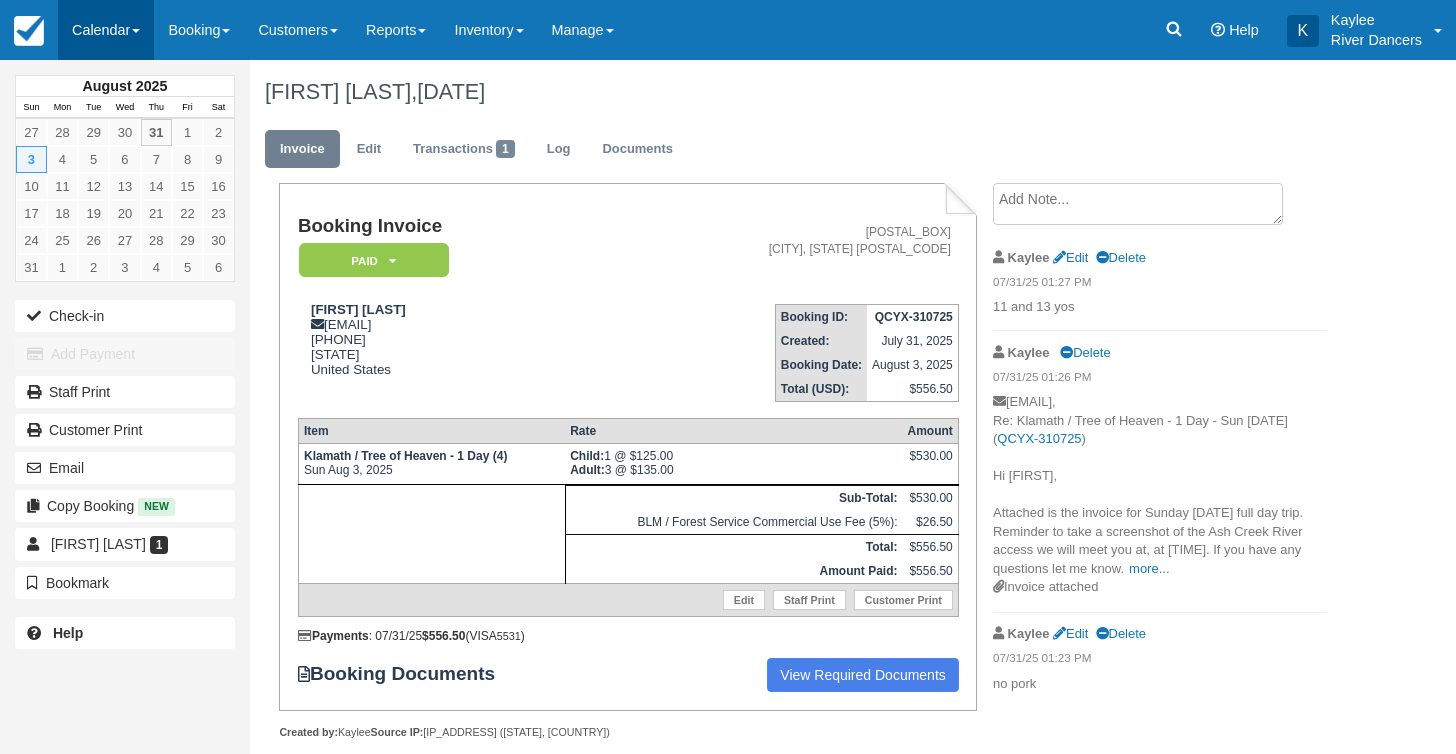 click on "Calendar" at bounding box center (106, 30) 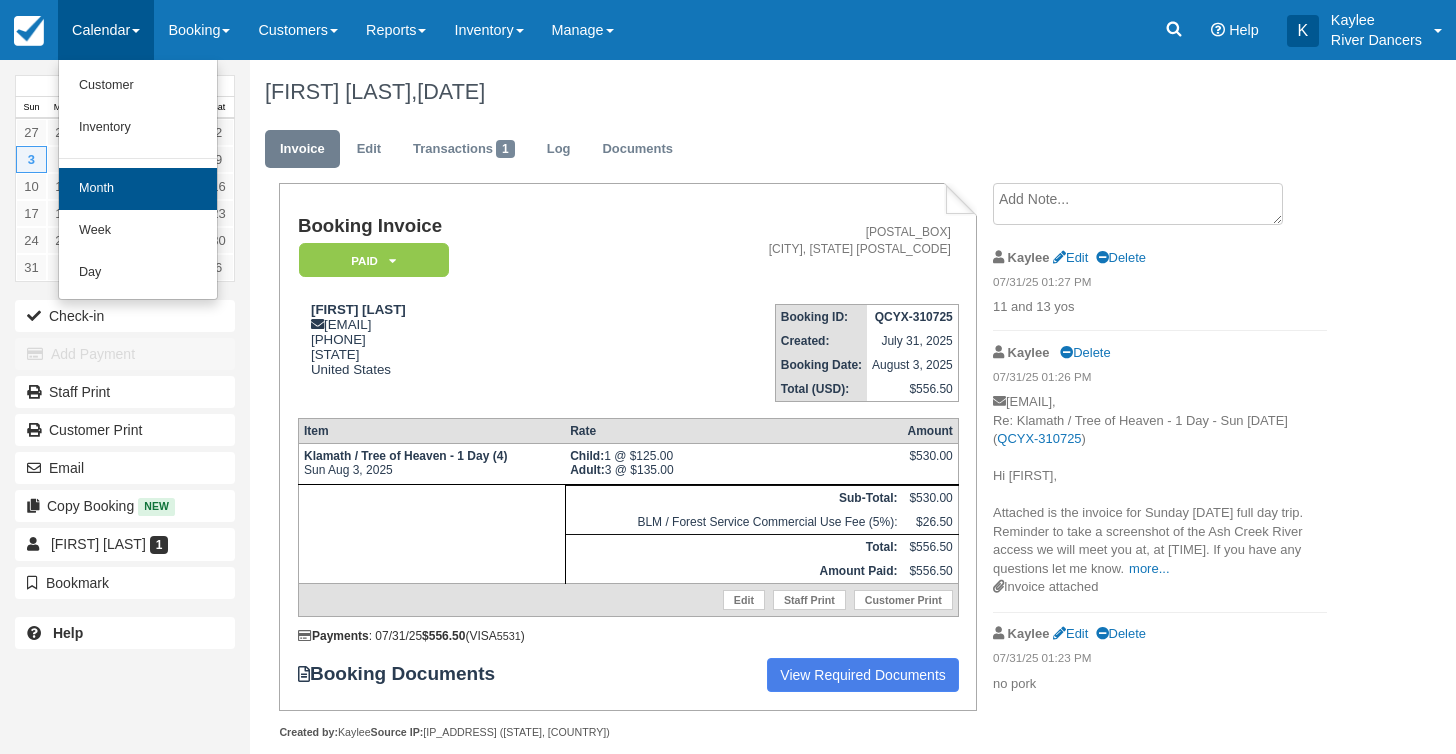 click on "Month" at bounding box center [138, 189] 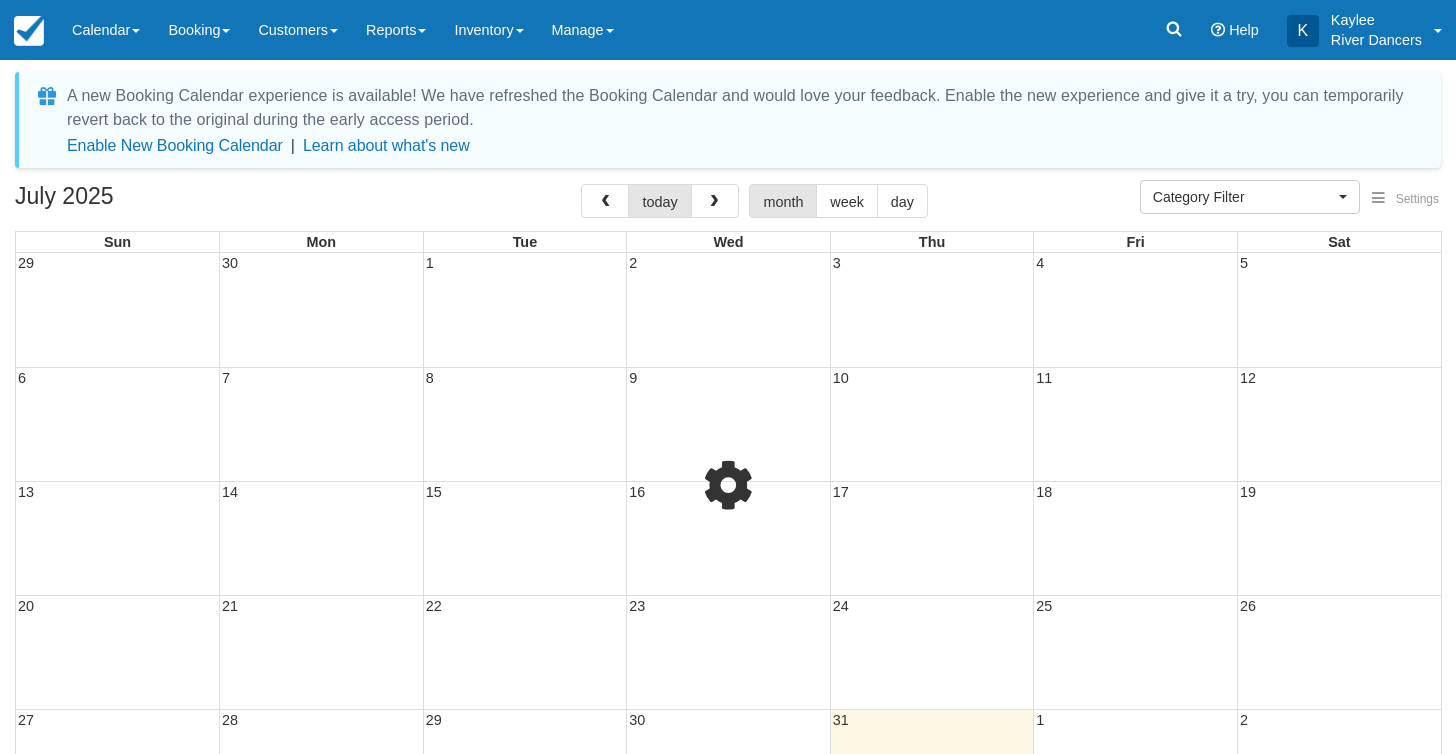 select 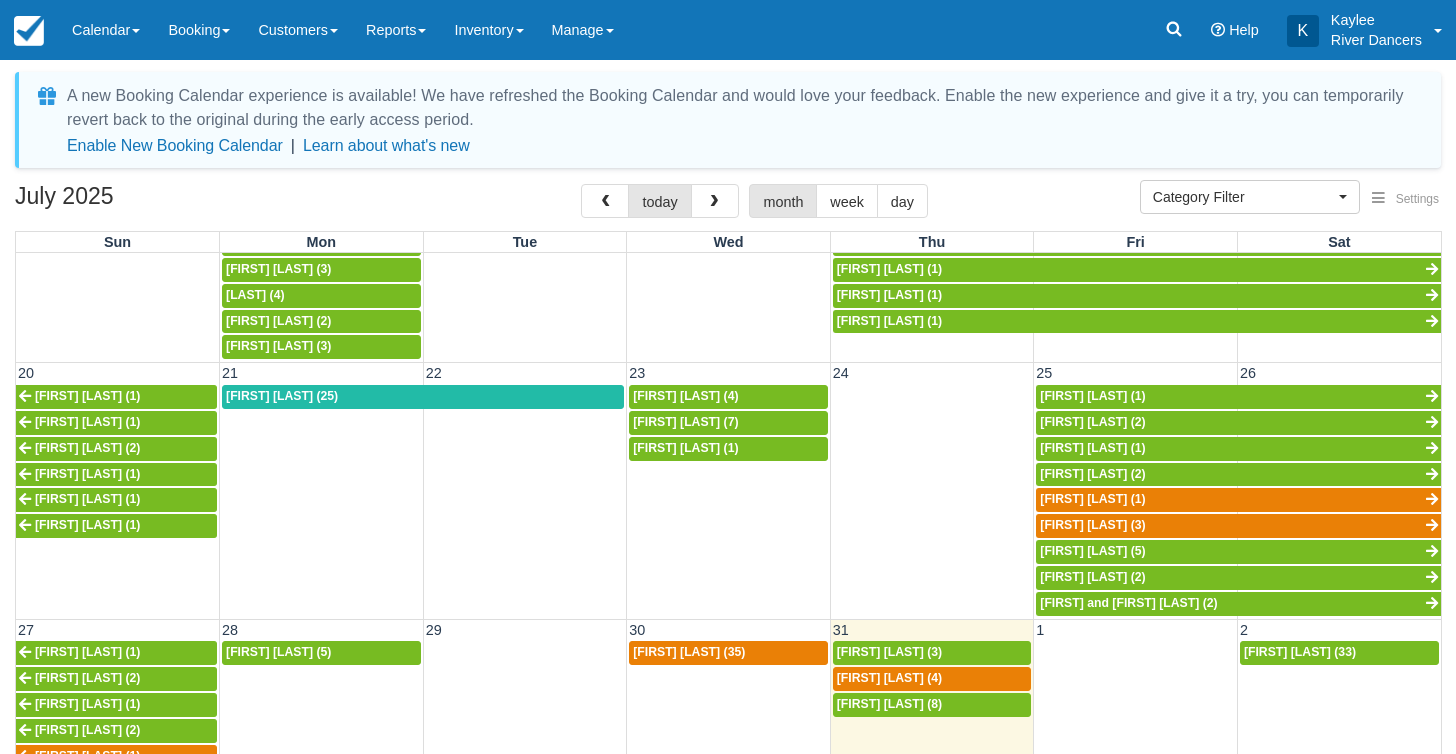 scroll, scrollTop: 400, scrollLeft: 0, axis: vertical 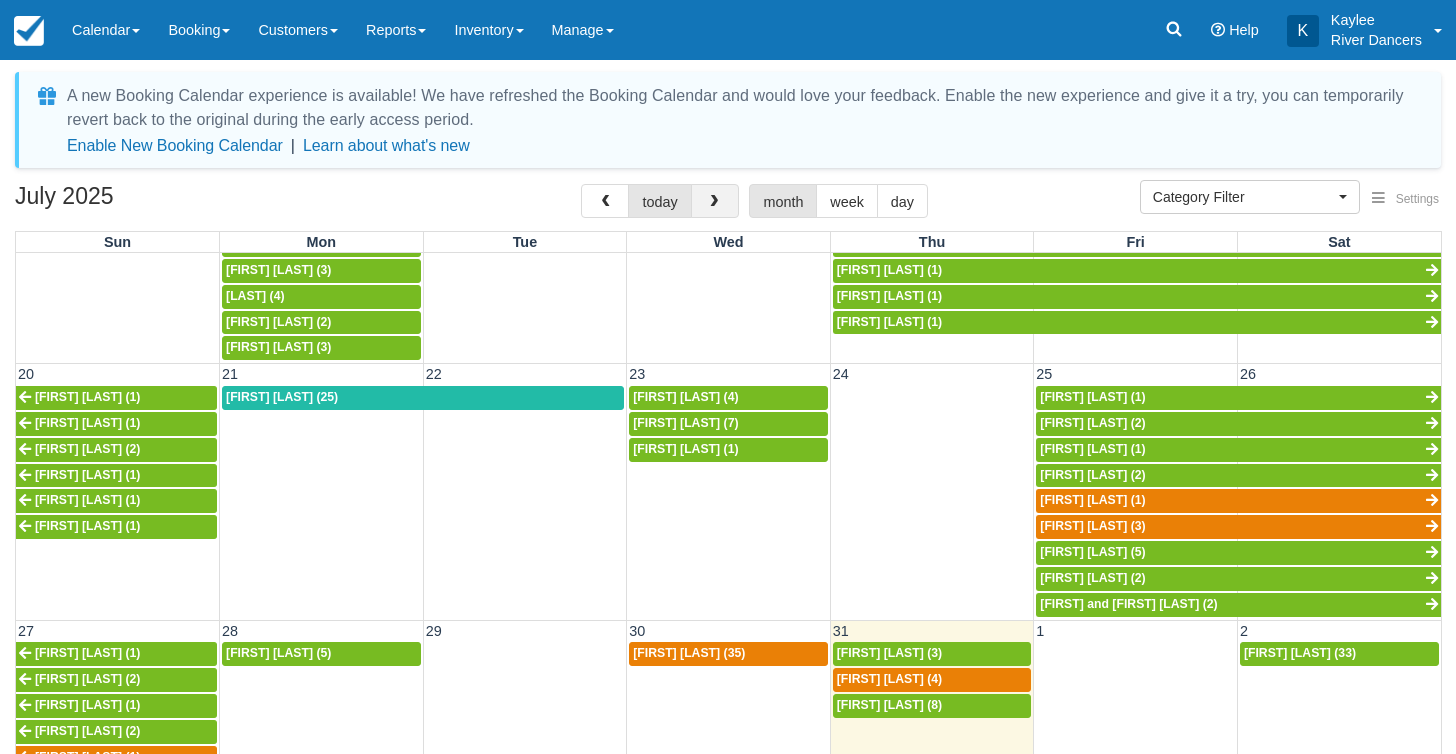 click at bounding box center (715, 201) 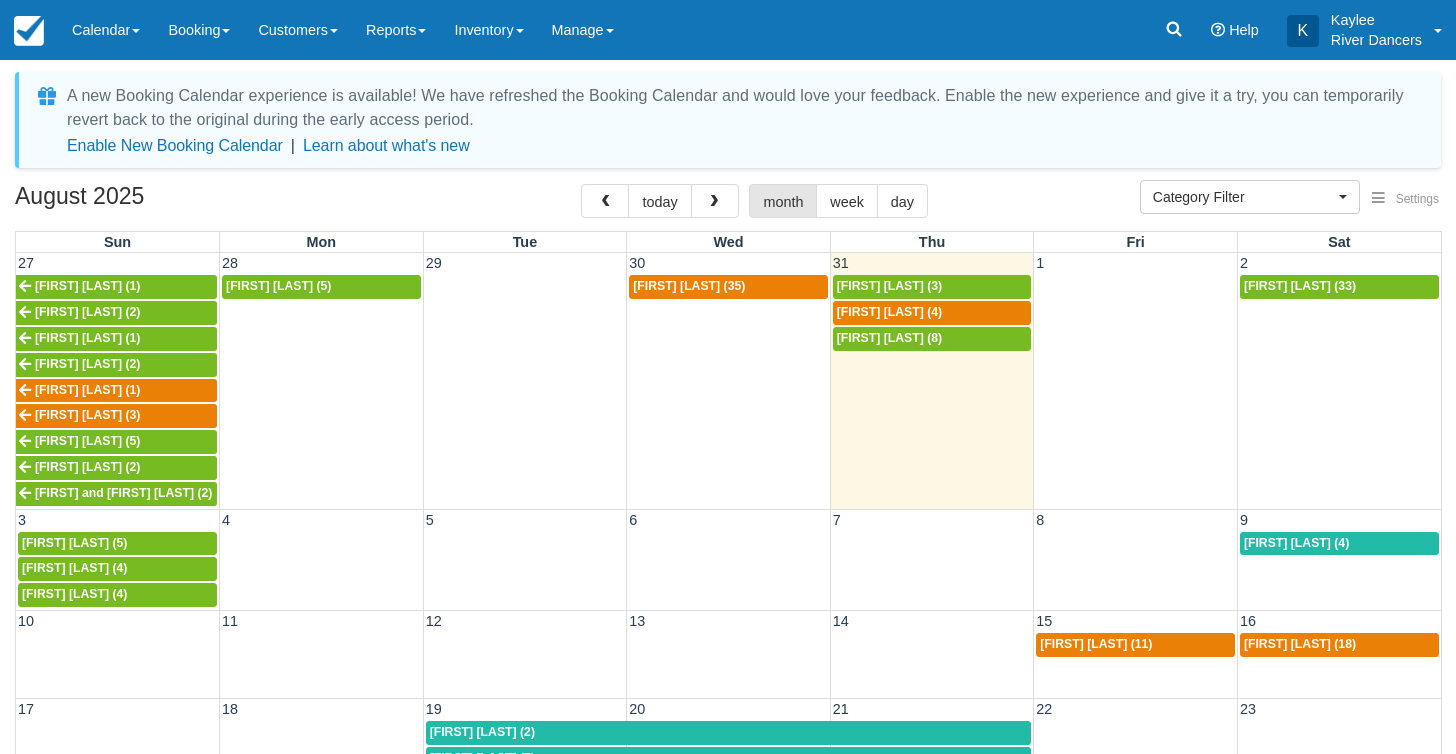 click on "[FIRST] [LAST] (4)" at bounding box center (74, 568) 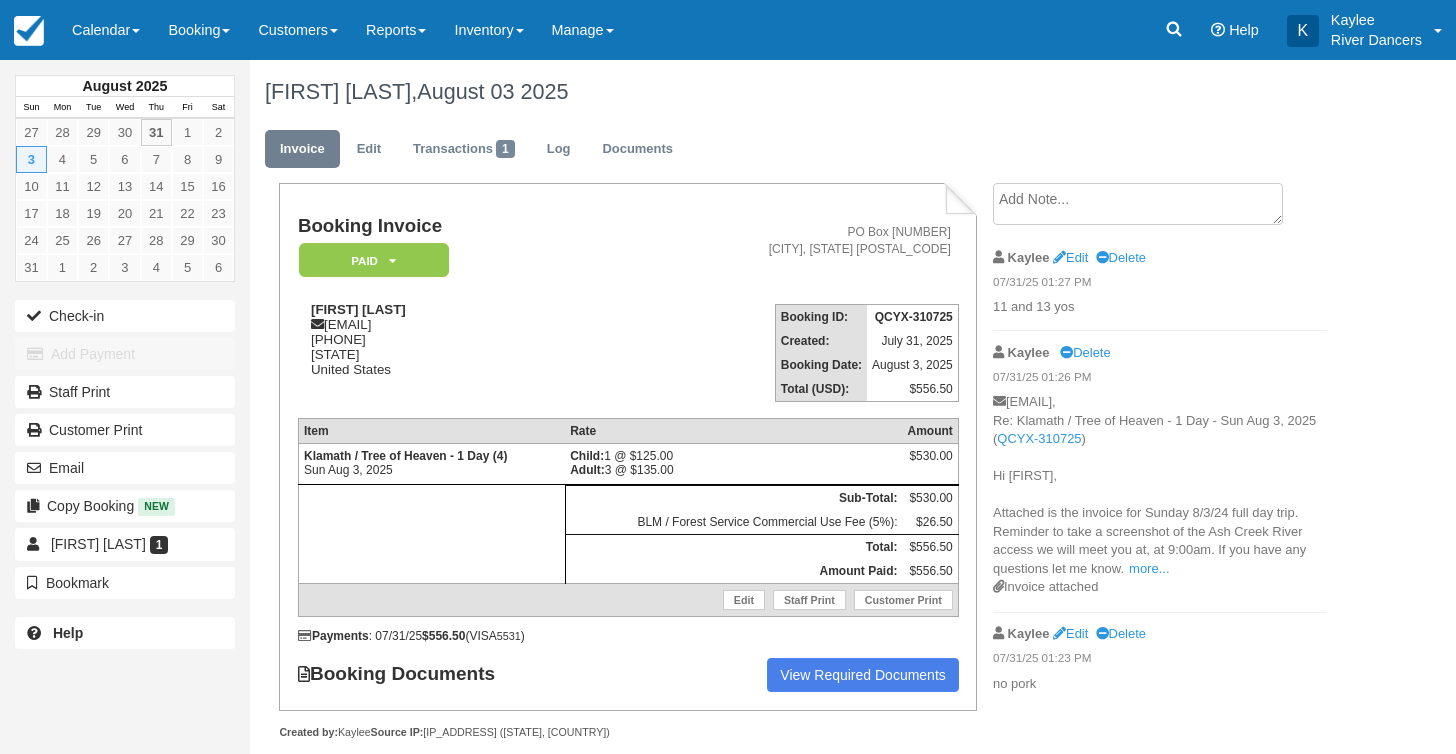 scroll, scrollTop: 0, scrollLeft: 0, axis: both 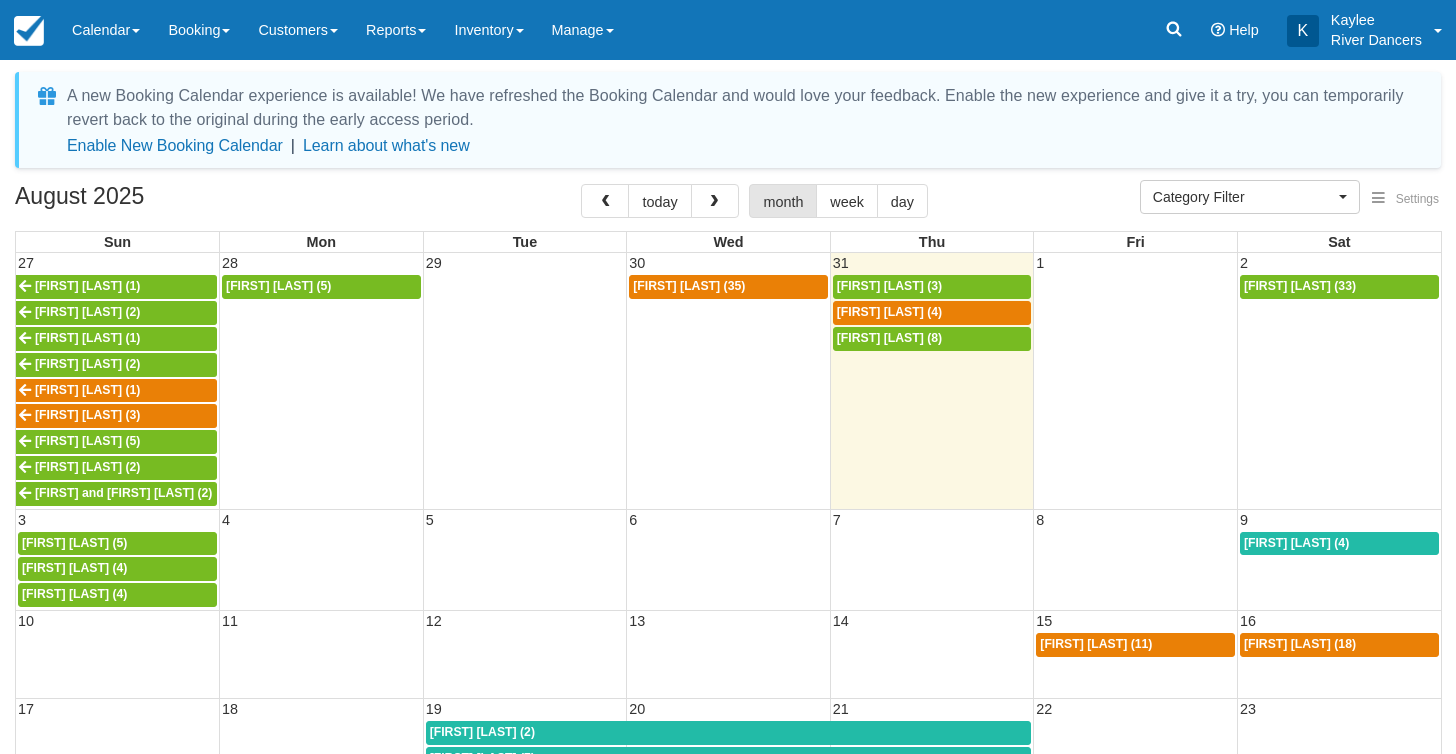 select 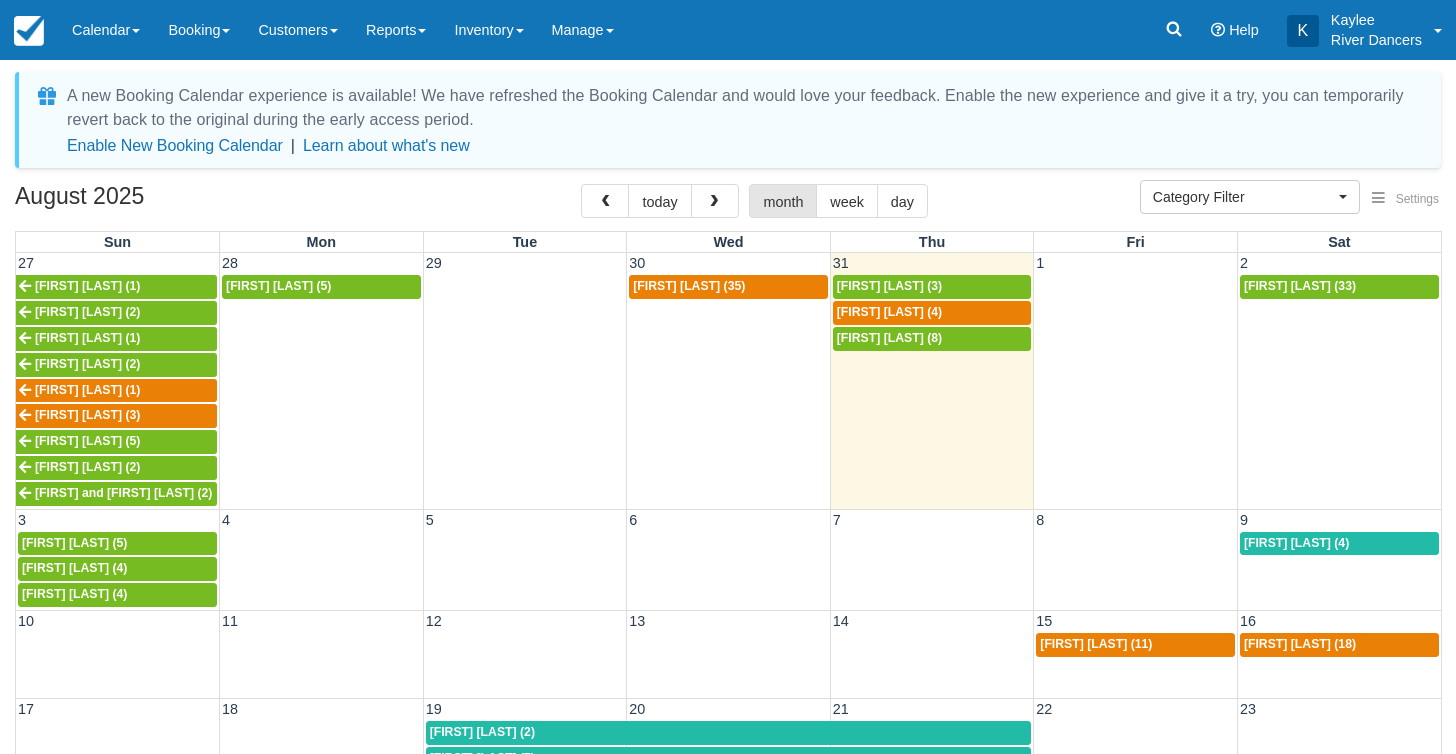 click on "[FIRST] [LAST] (5)" at bounding box center (74, 543) 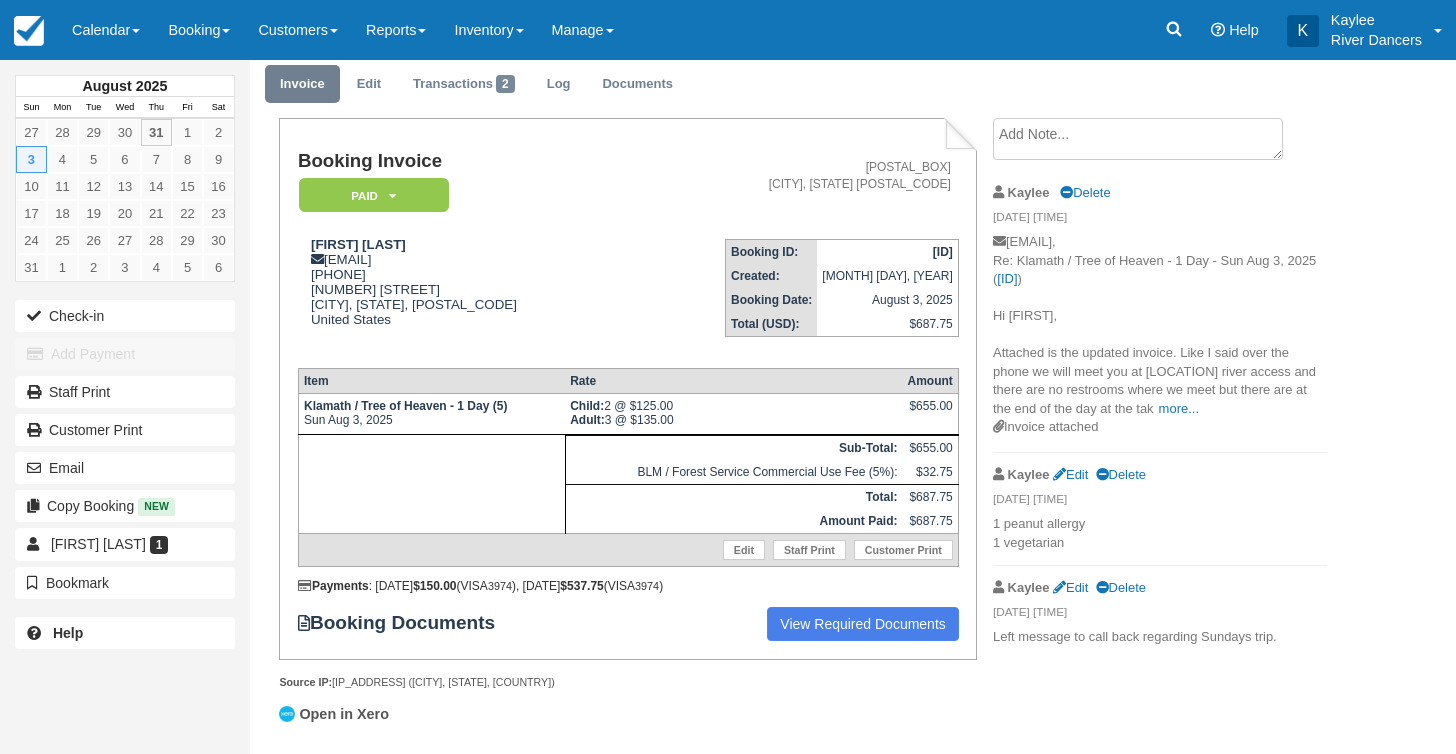 scroll, scrollTop: 77, scrollLeft: 0, axis: vertical 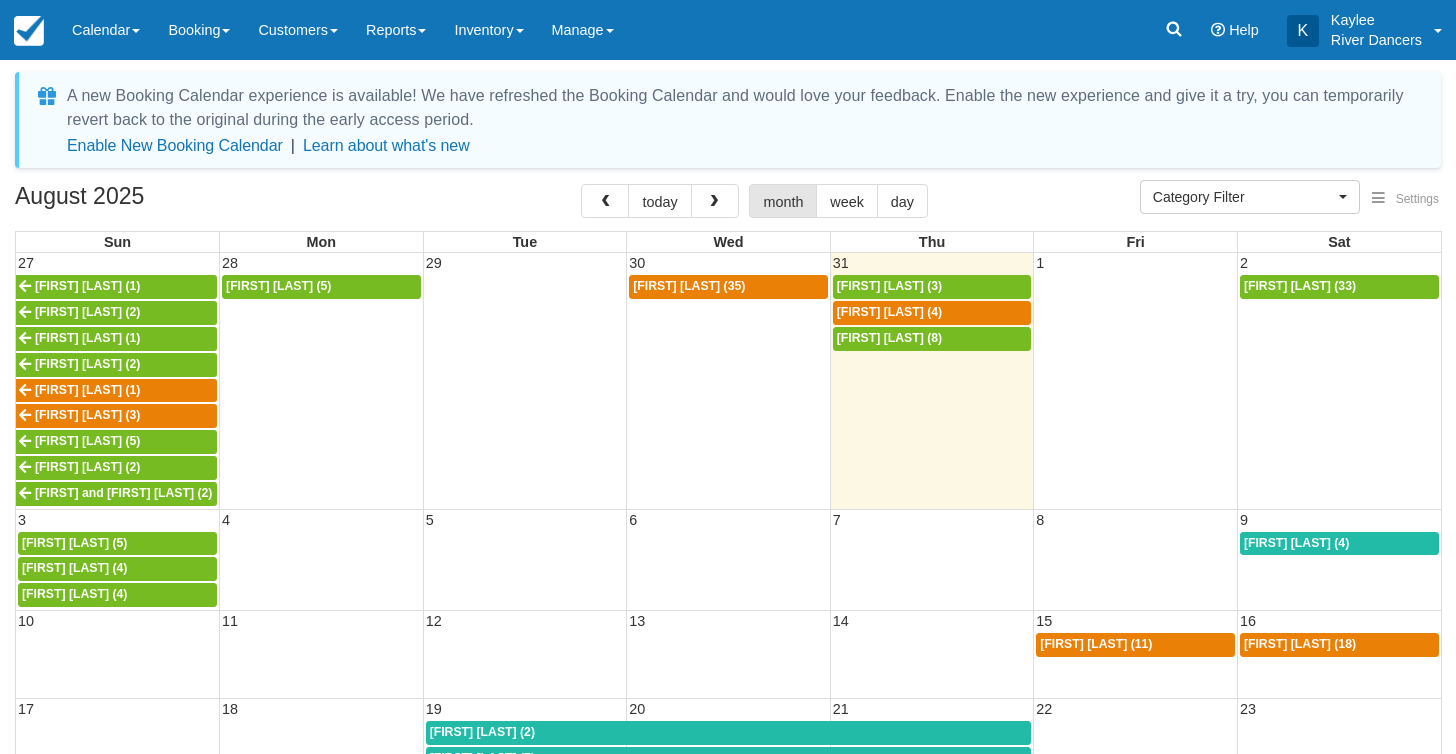 select 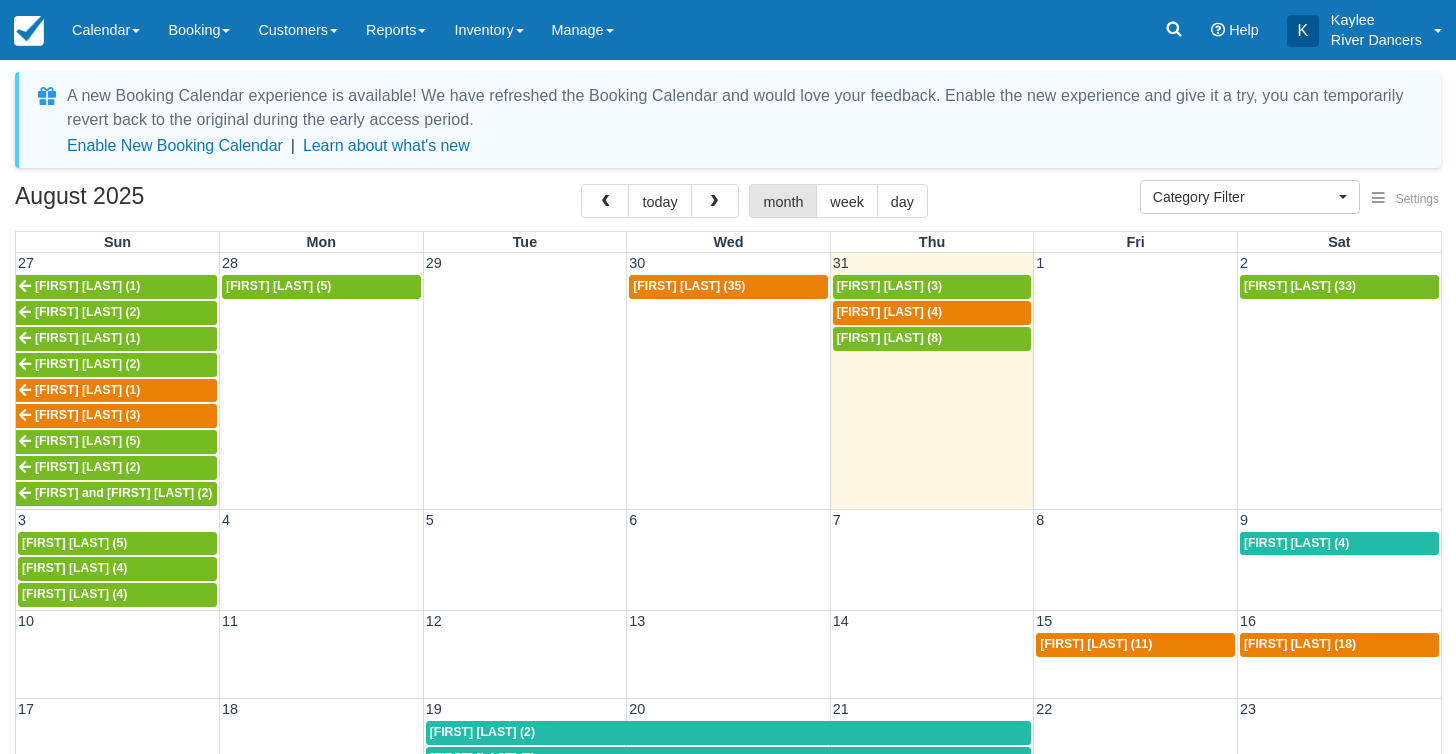click on "[FIRST] [LAST] (5)" at bounding box center [74, 543] 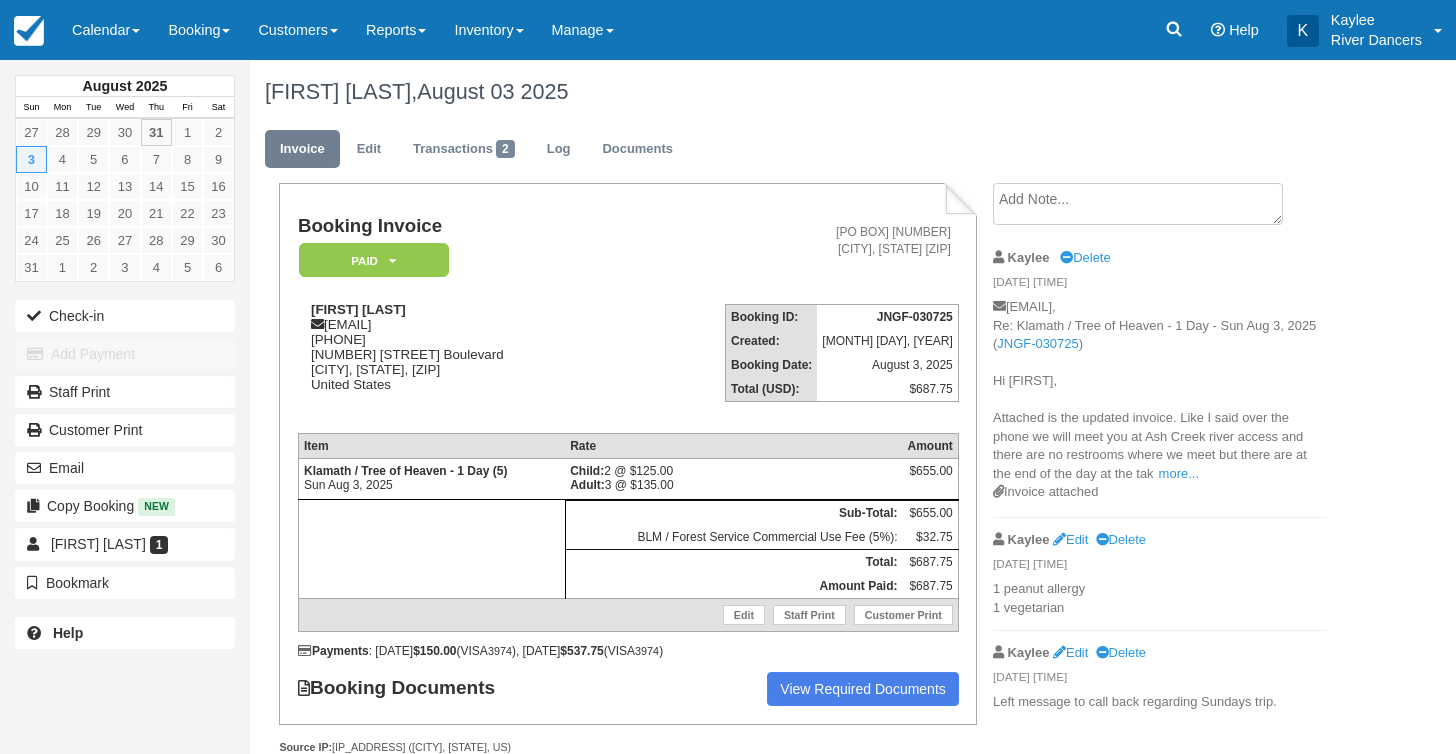 scroll, scrollTop: 0, scrollLeft: 0, axis: both 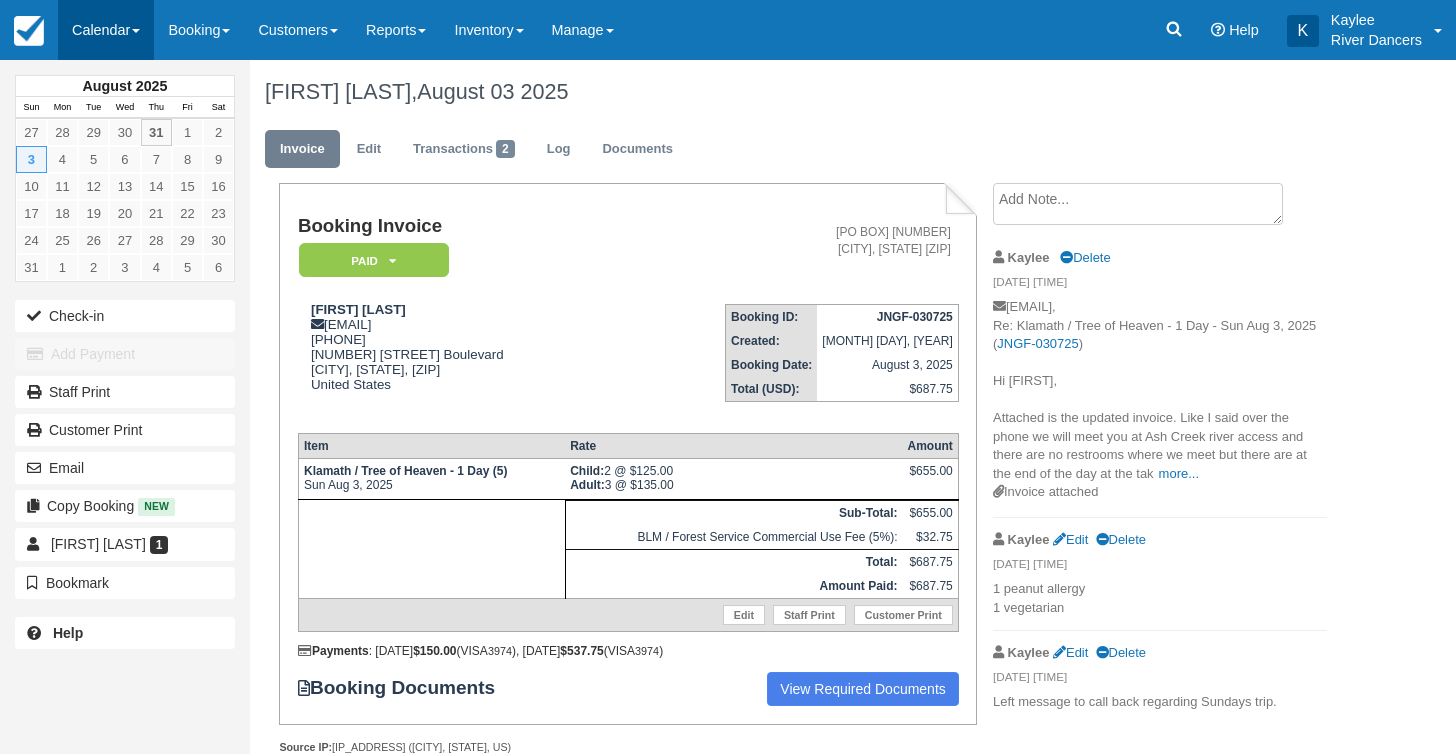 click on "Calendar" at bounding box center (106, 30) 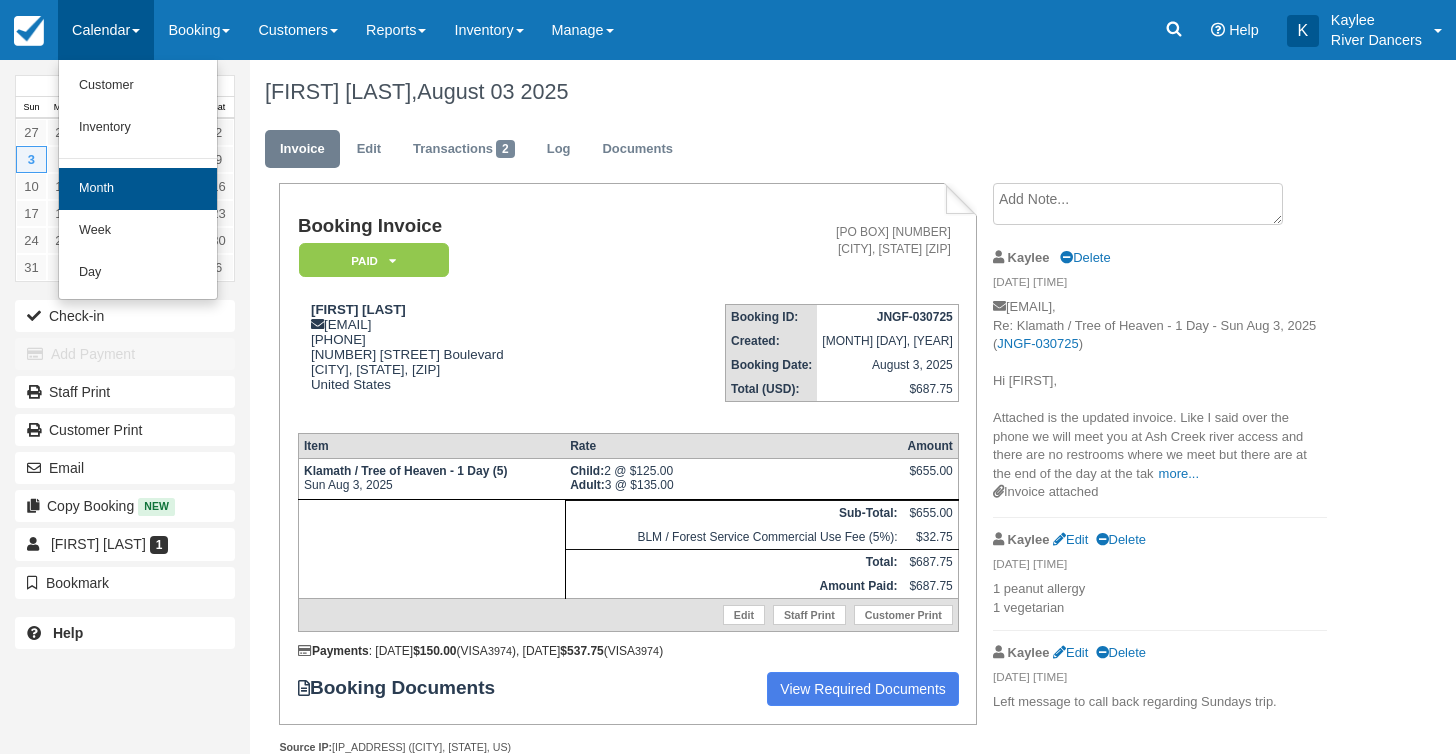 click on "Month" at bounding box center [138, 189] 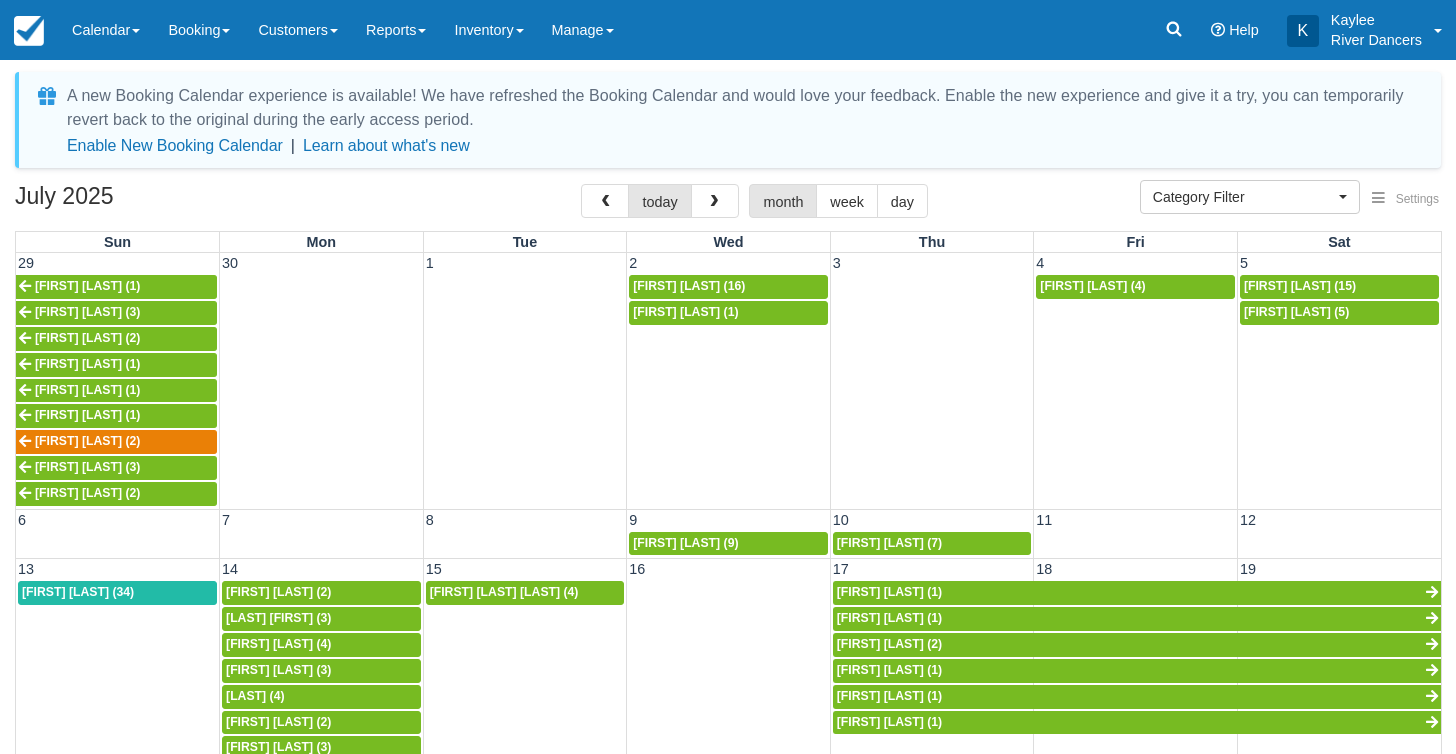 select 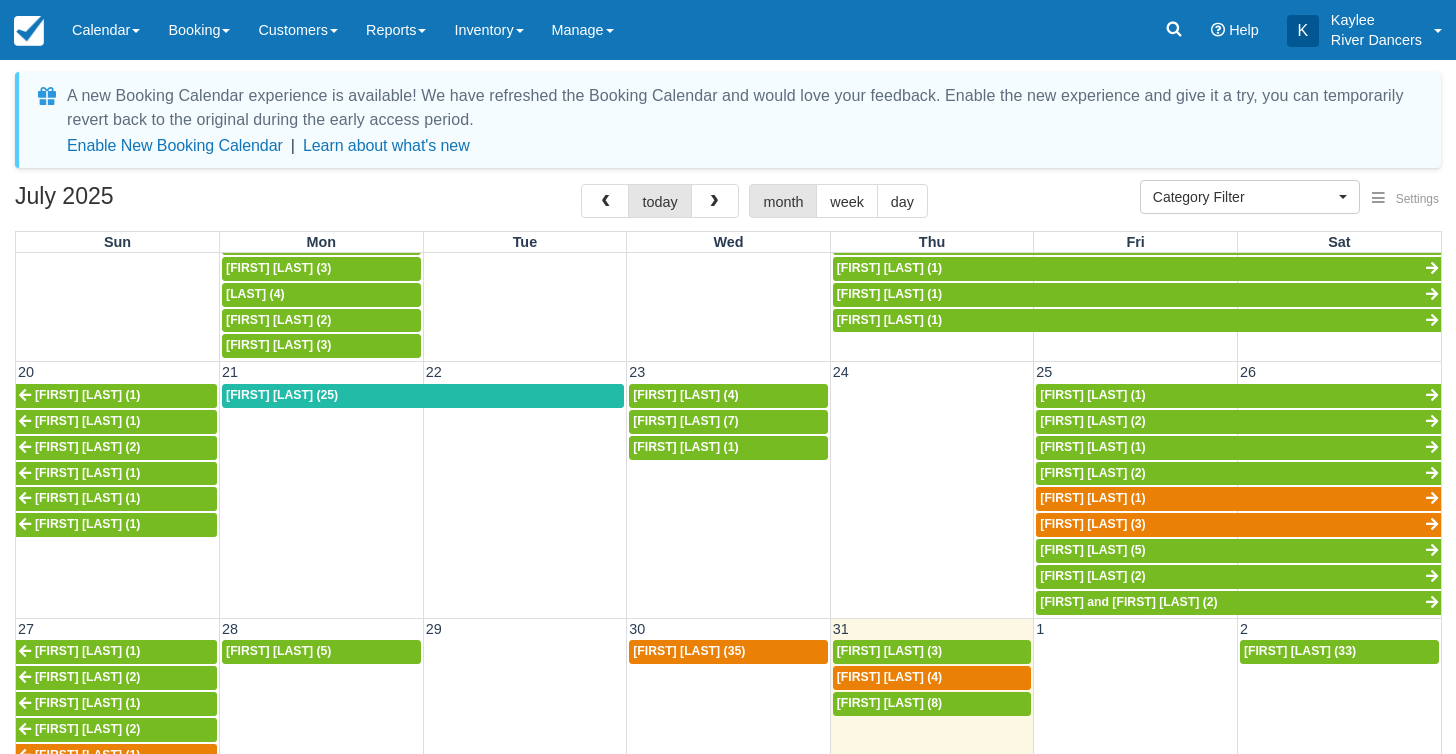 scroll, scrollTop: 400, scrollLeft: 0, axis: vertical 